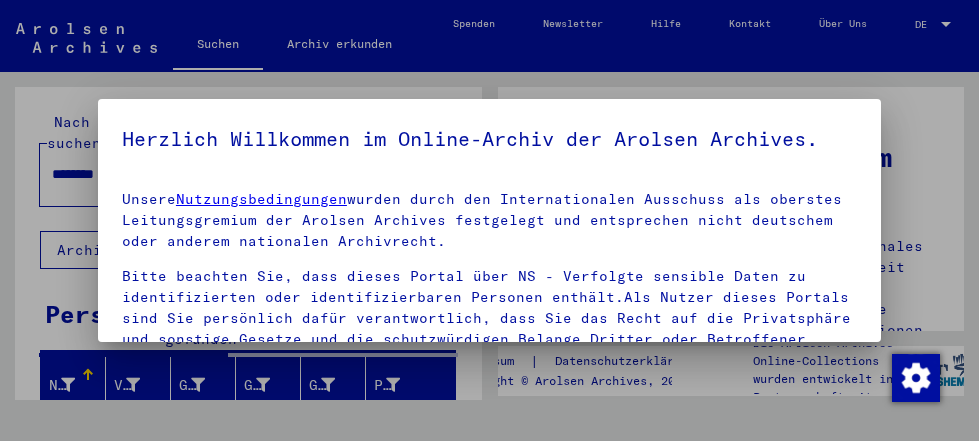 scroll, scrollTop: 0, scrollLeft: 0, axis: both 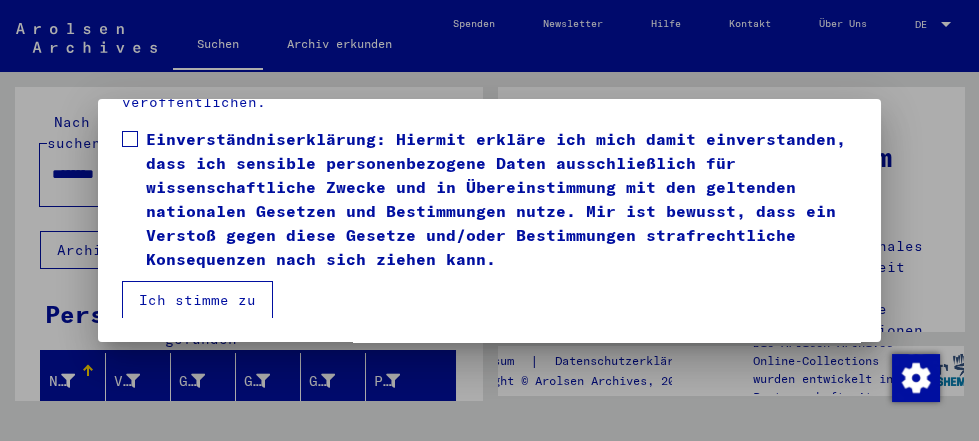 click at bounding box center (130, 139) 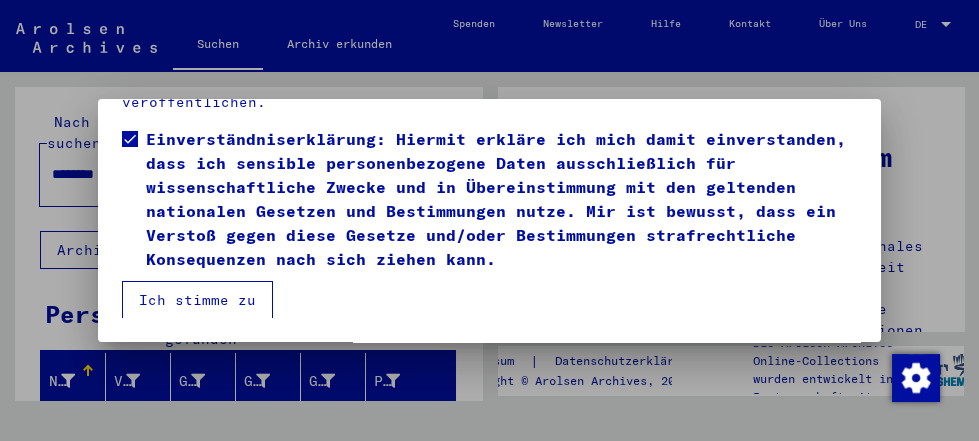 click on "Ich stimme zu" at bounding box center (197, 300) 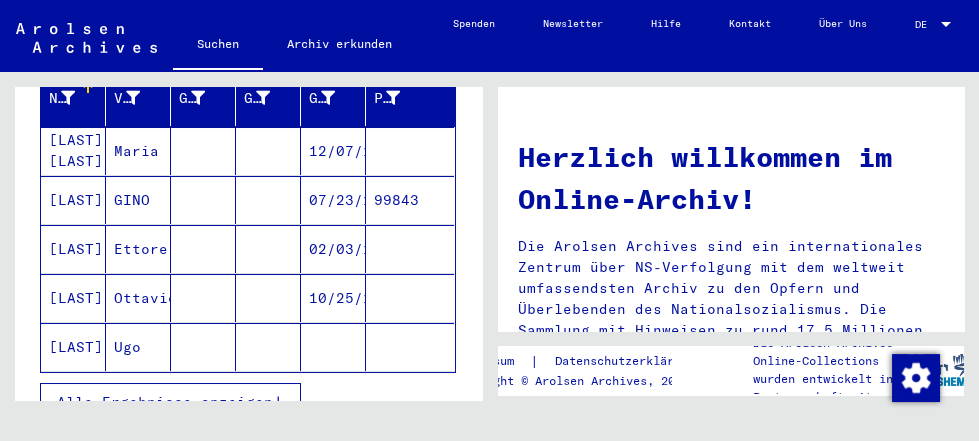 scroll, scrollTop: 215, scrollLeft: 0, axis: vertical 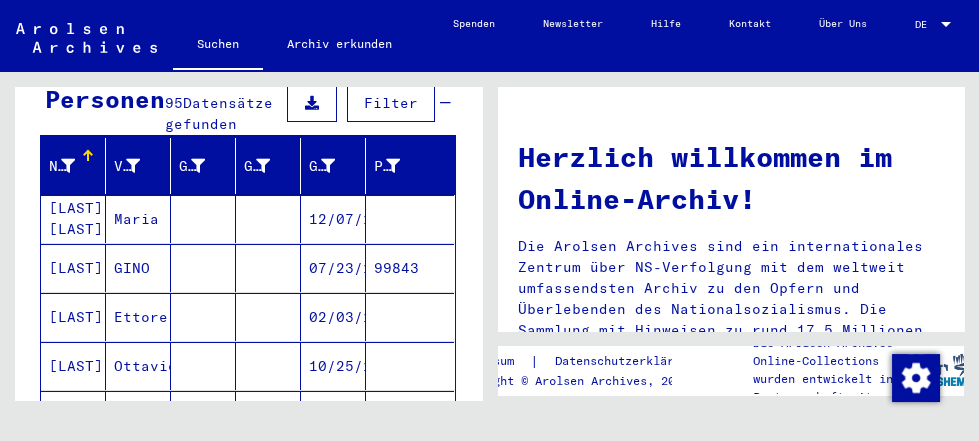 click at bounding box center (268, 317) 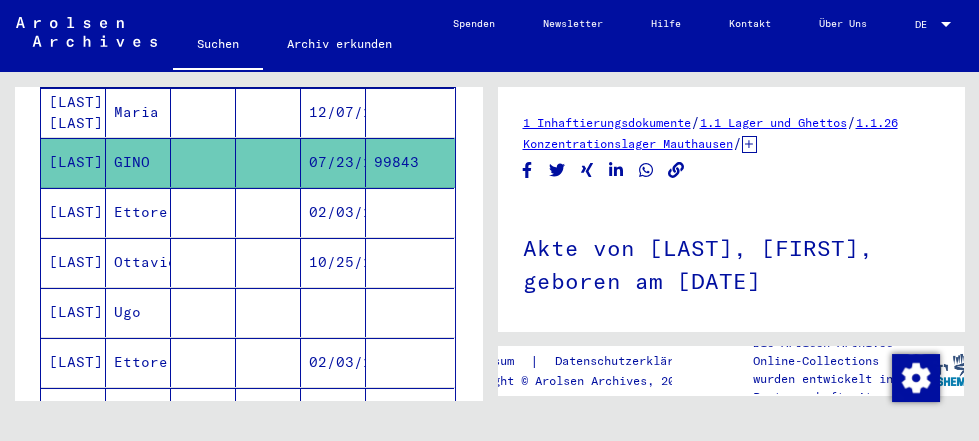 scroll, scrollTop: 0, scrollLeft: 0, axis: both 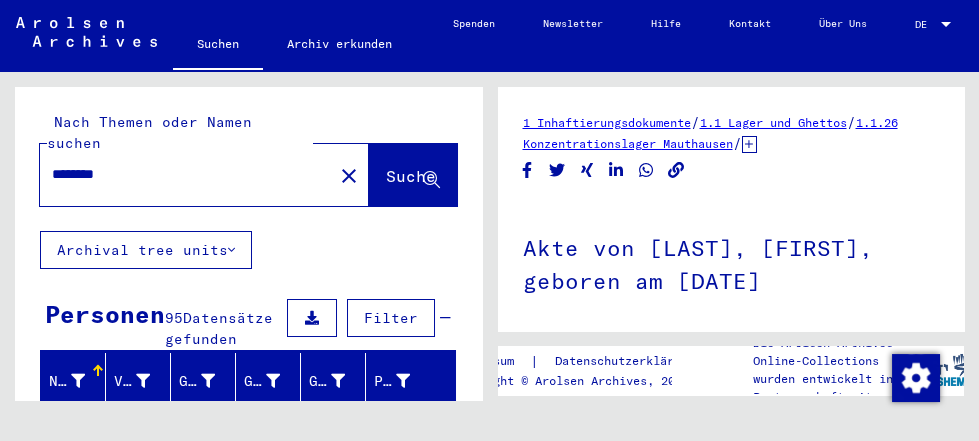 click on "*******" at bounding box center [186, 174] 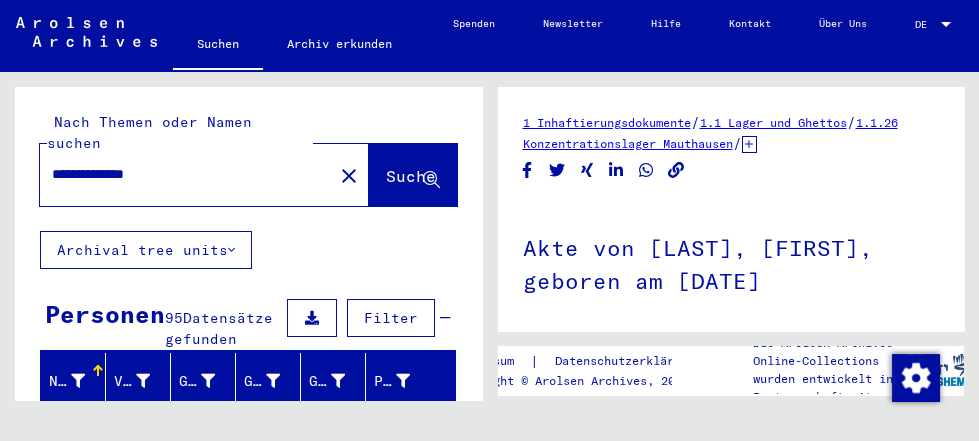 type on "**********" 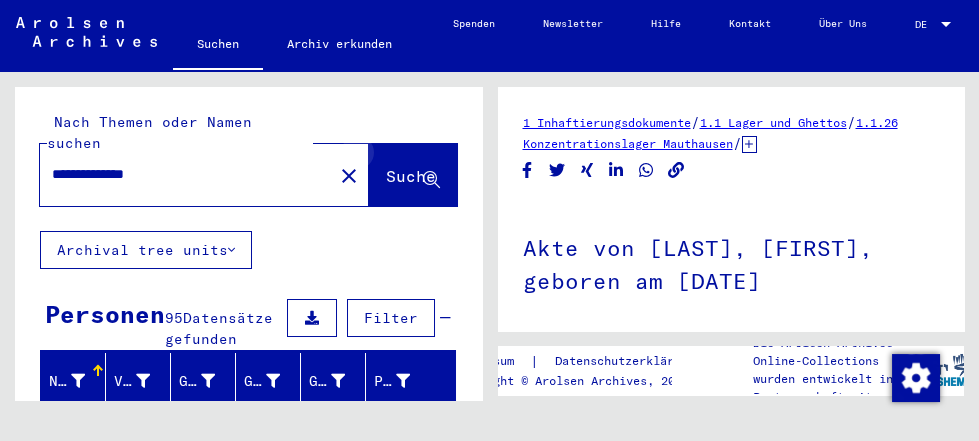click 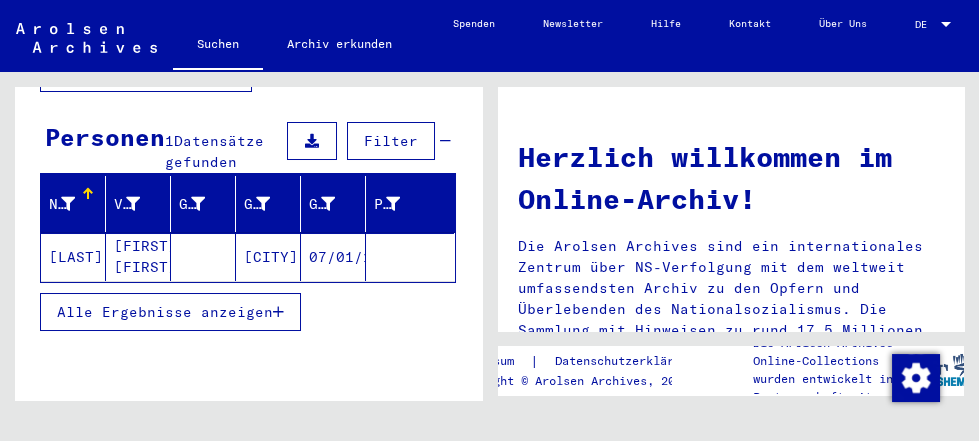 scroll, scrollTop: 215, scrollLeft: 0, axis: vertical 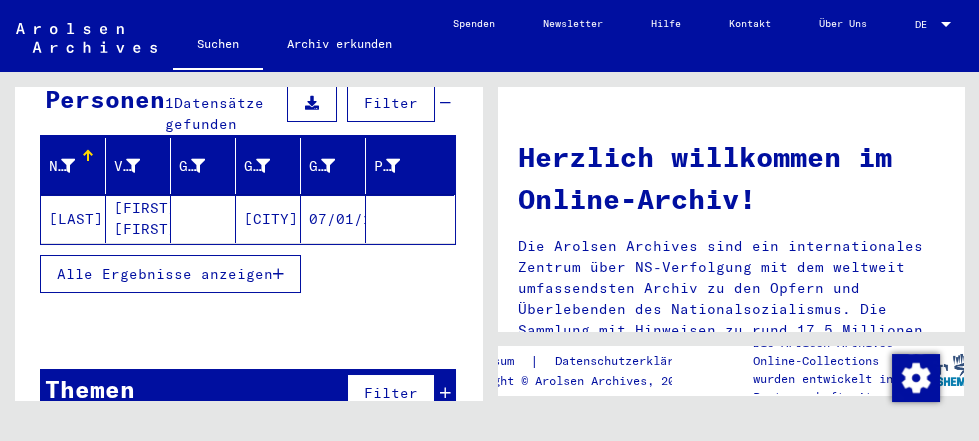 click on "[LAST]" 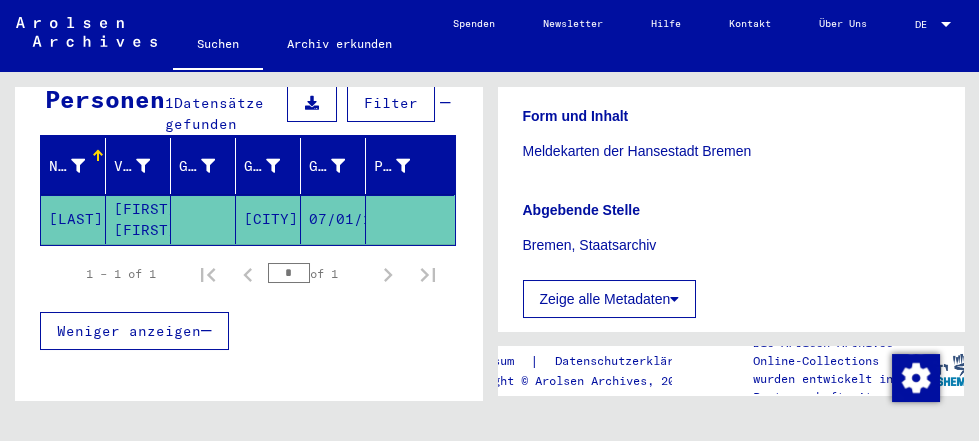 scroll, scrollTop: 215, scrollLeft: 0, axis: vertical 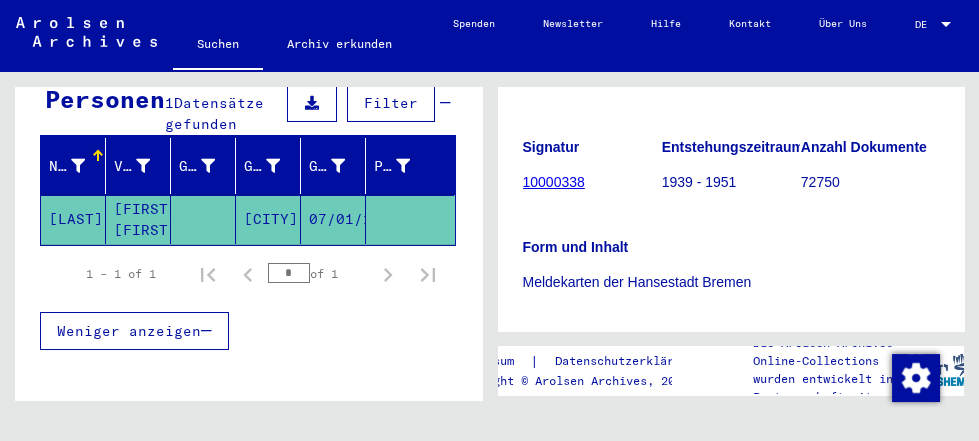 click on "10000338" 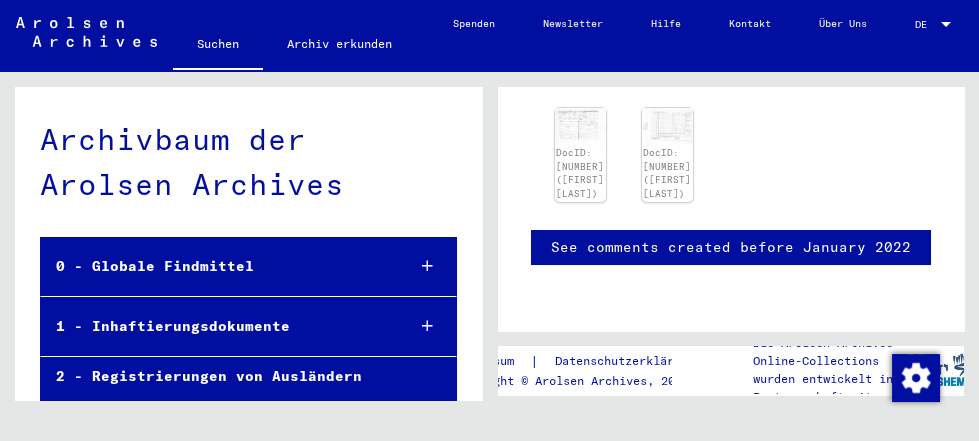 scroll, scrollTop: 537, scrollLeft: 0, axis: vertical 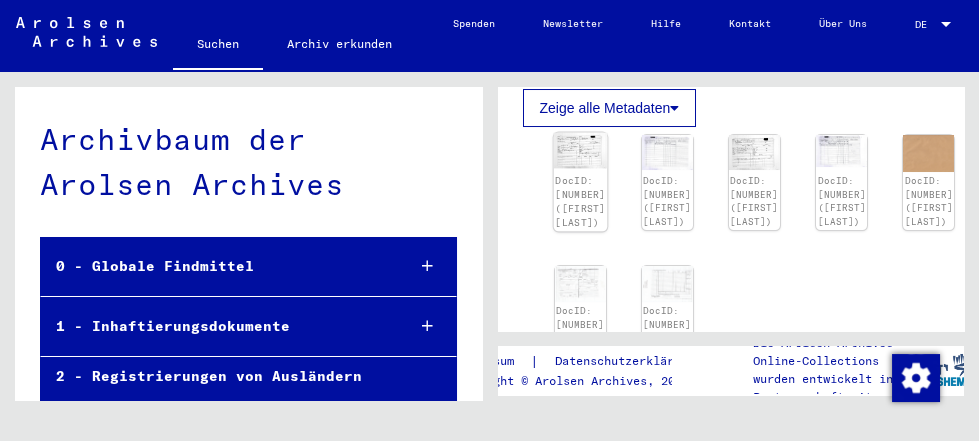 click 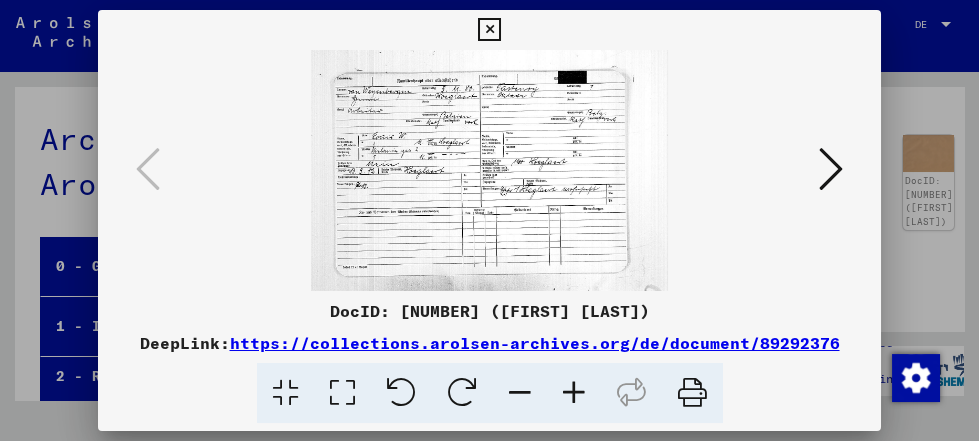 click at bounding box center [574, 393] 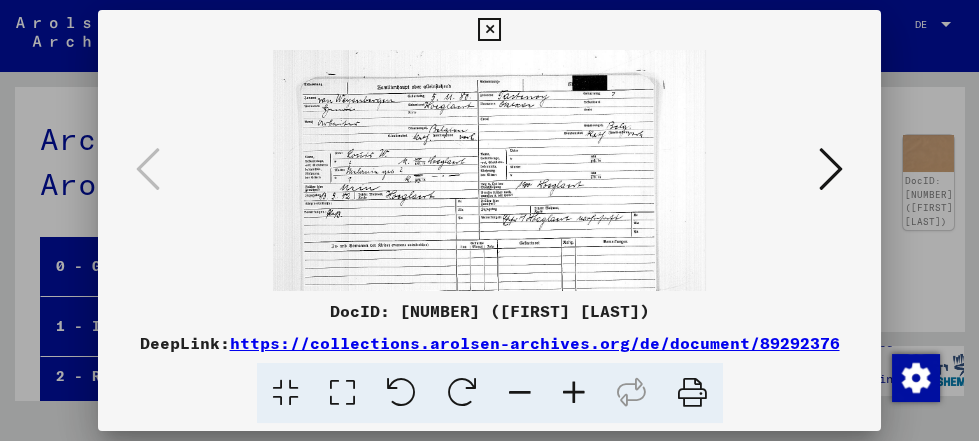 click at bounding box center [574, 393] 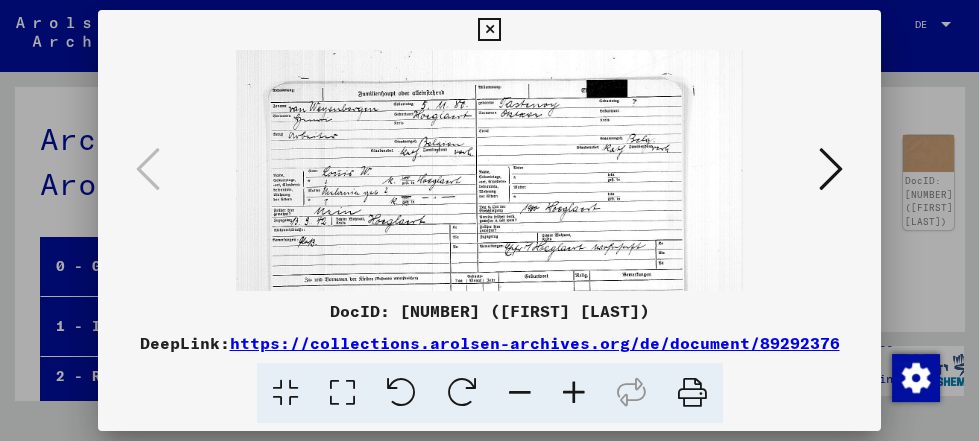 click at bounding box center [574, 393] 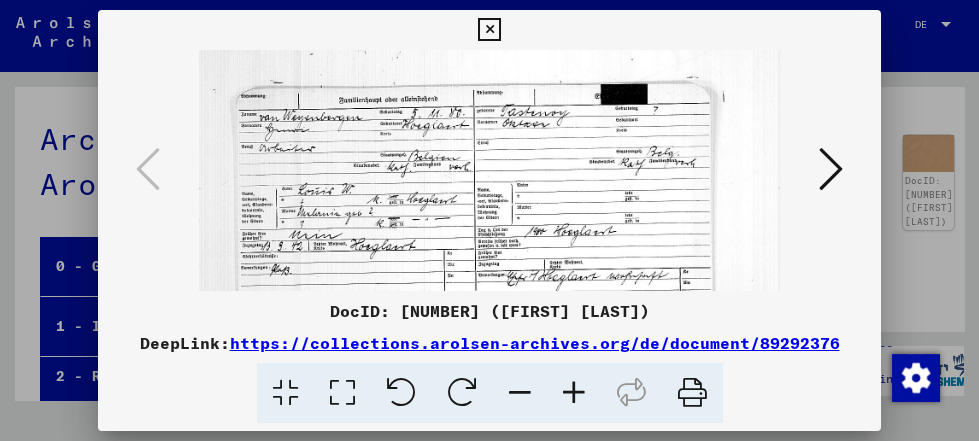 click at bounding box center (574, 393) 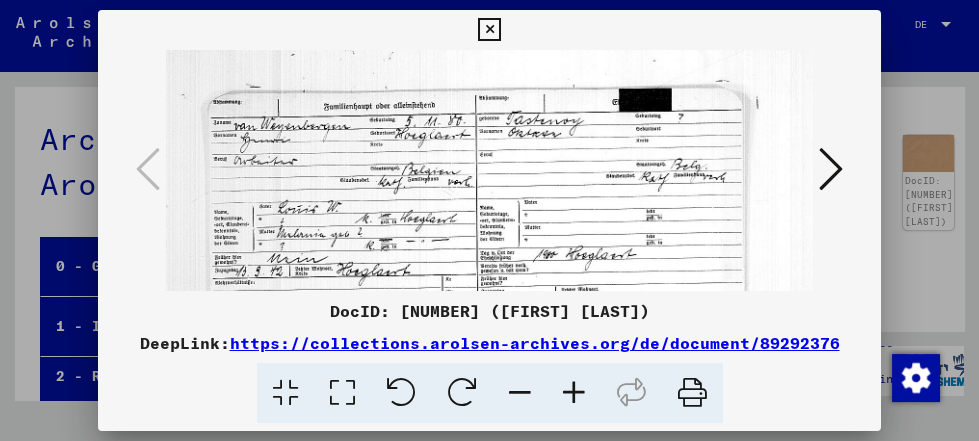 click at bounding box center (520, 393) 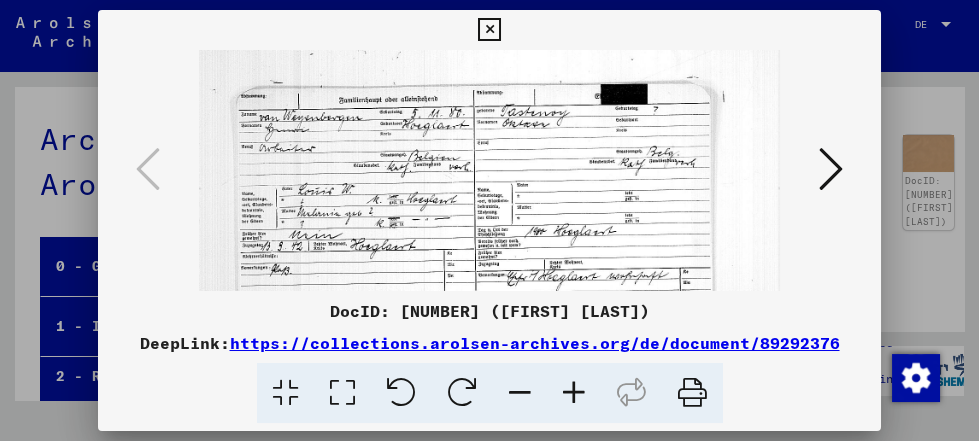 click at bounding box center [520, 393] 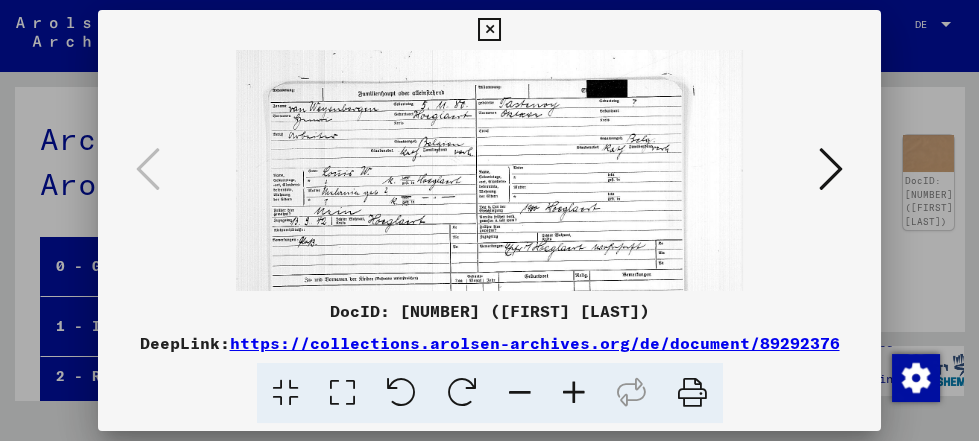click at bounding box center [831, 169] 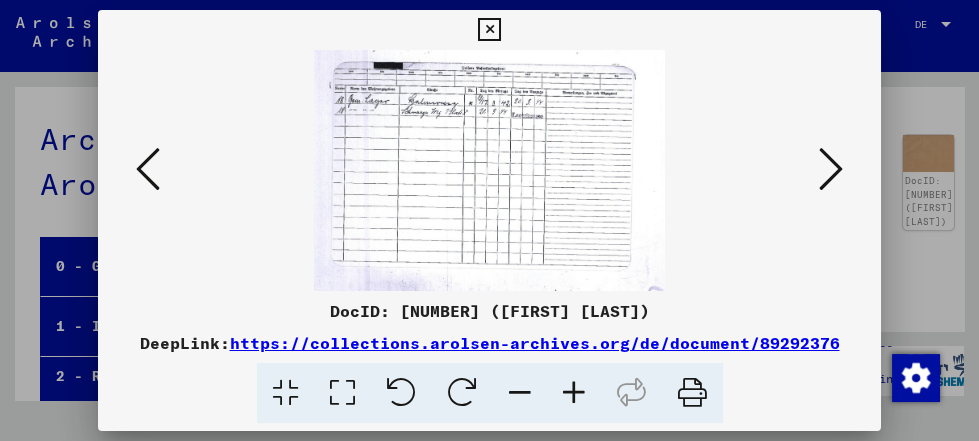 click at bounding box center (831, 169) 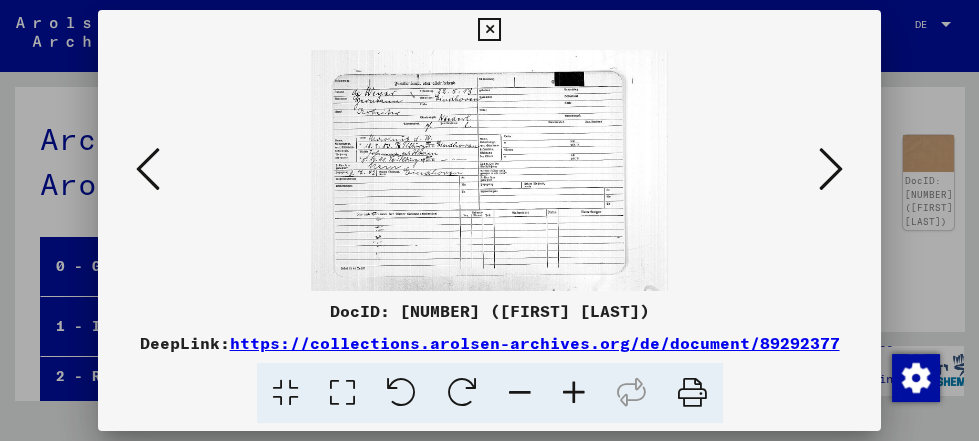 click at bounding box center [831, 169] 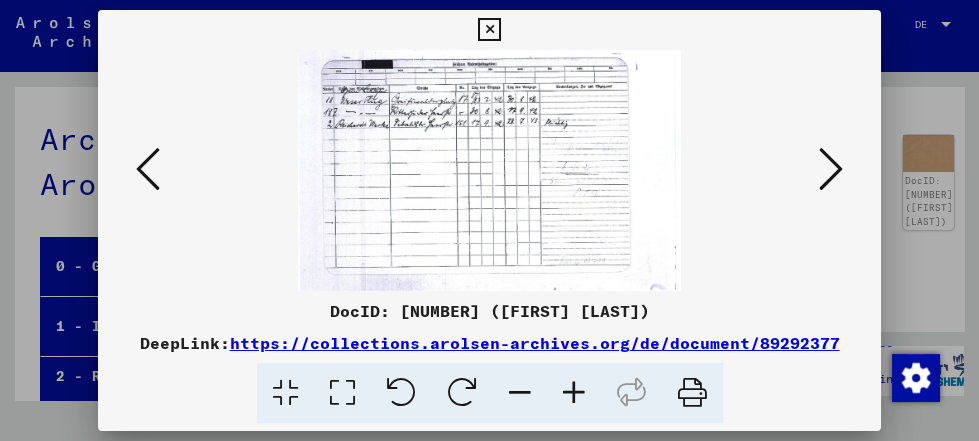click at bounding box center [831, 169] 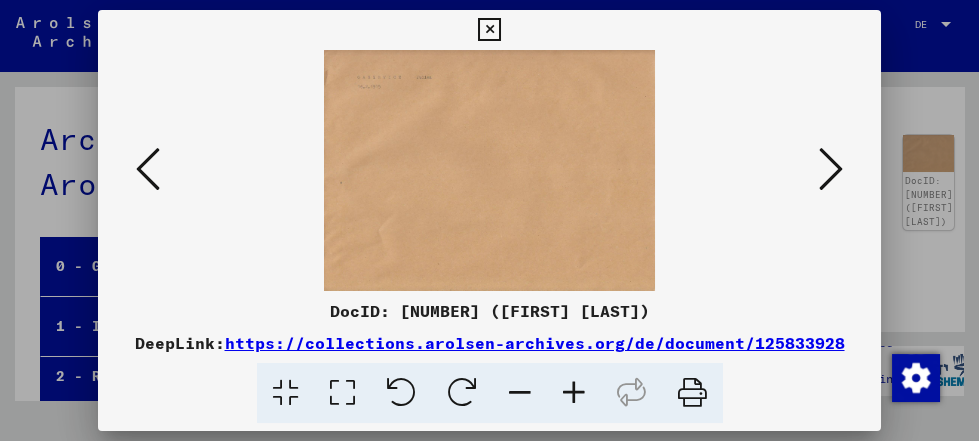 click at bounding box center (831, 169) 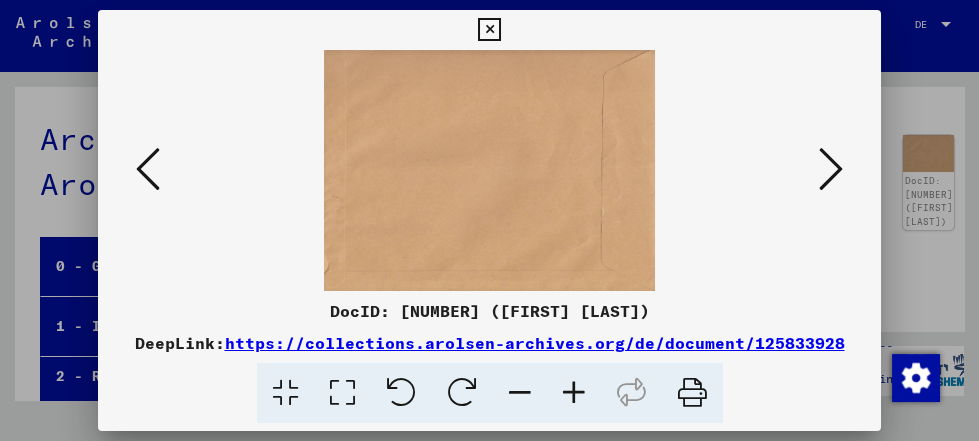 click at bounding box center (831, 169) 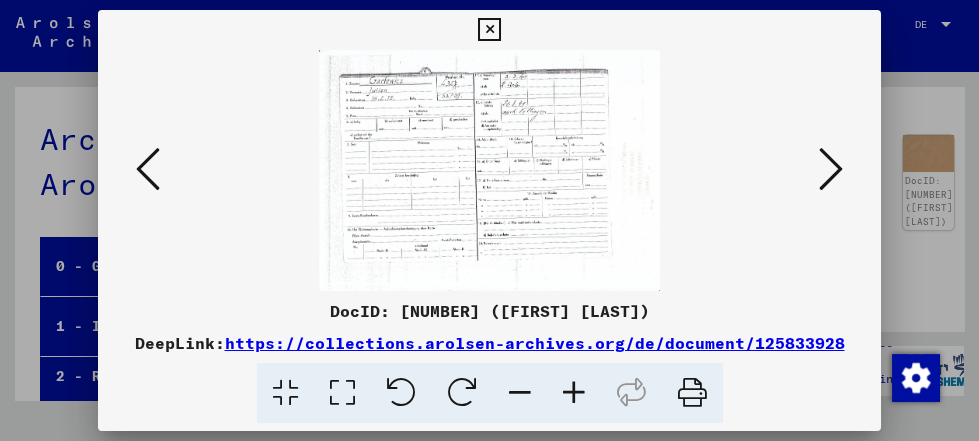 click at bounding box center [831, 169] 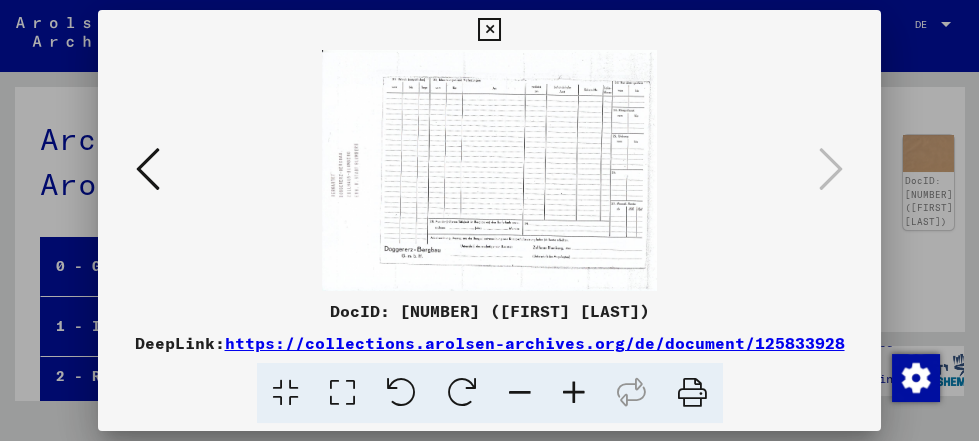 click at bounding box center [148, 169] 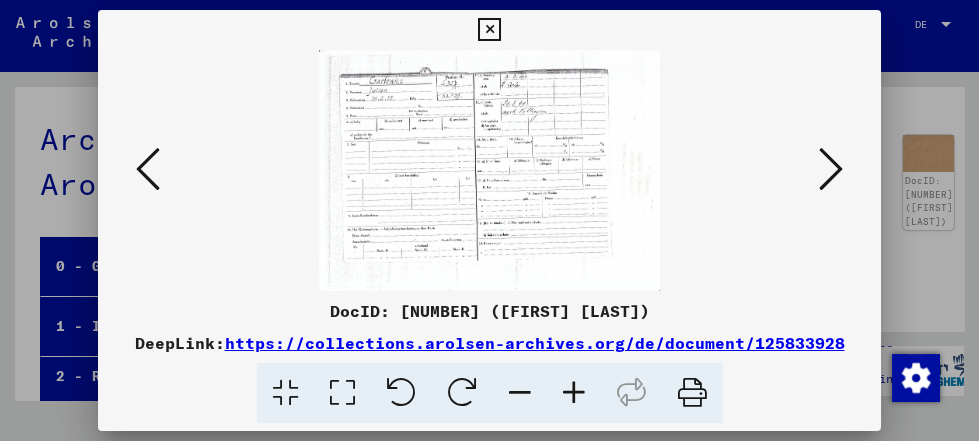 click at bounding box center [148, 169] 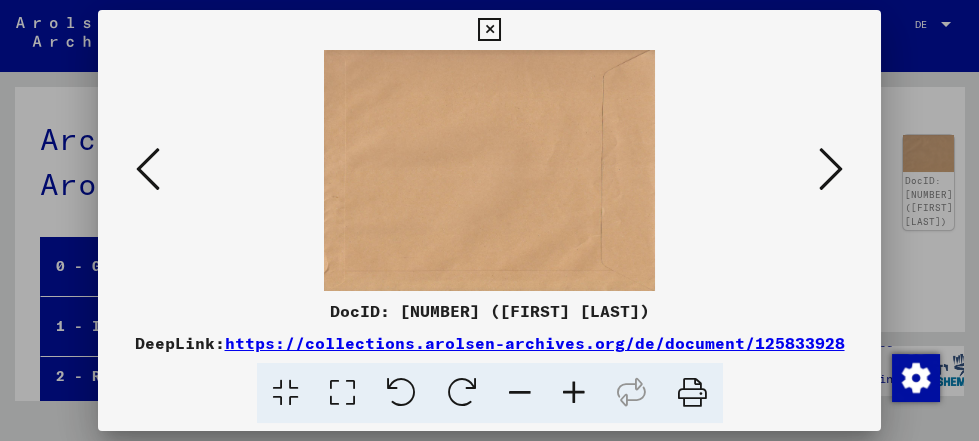 click at bounding box center [148, 169] 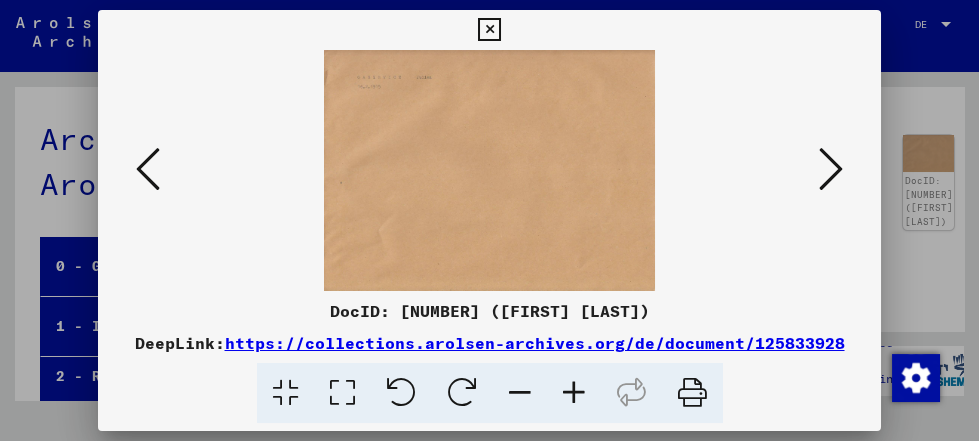 click at bounding box center (148, 169) 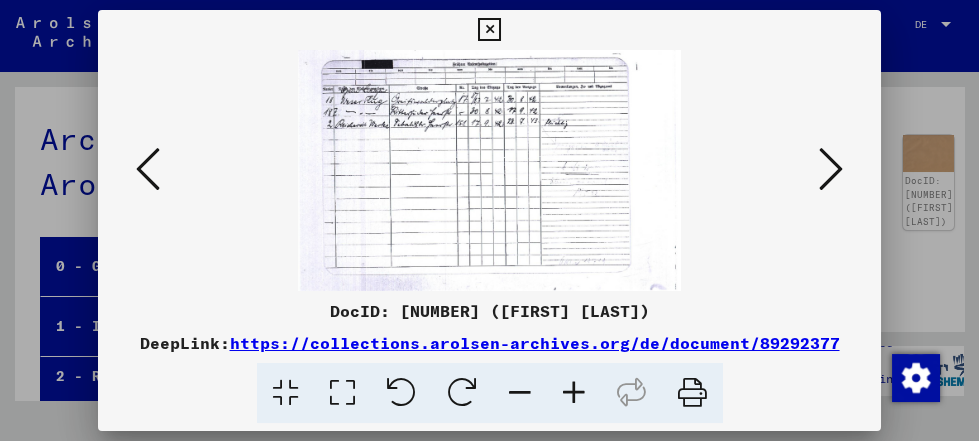 click at bounding box center [148, 169] 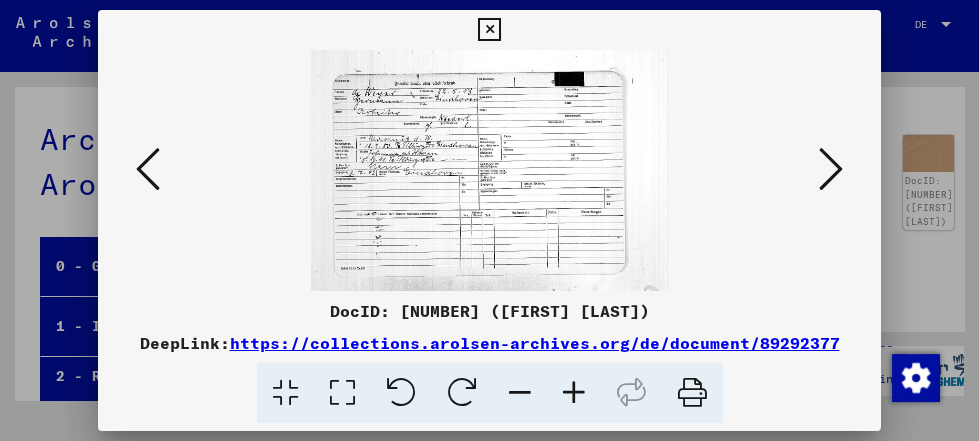 click at bounding box center (148, 169) 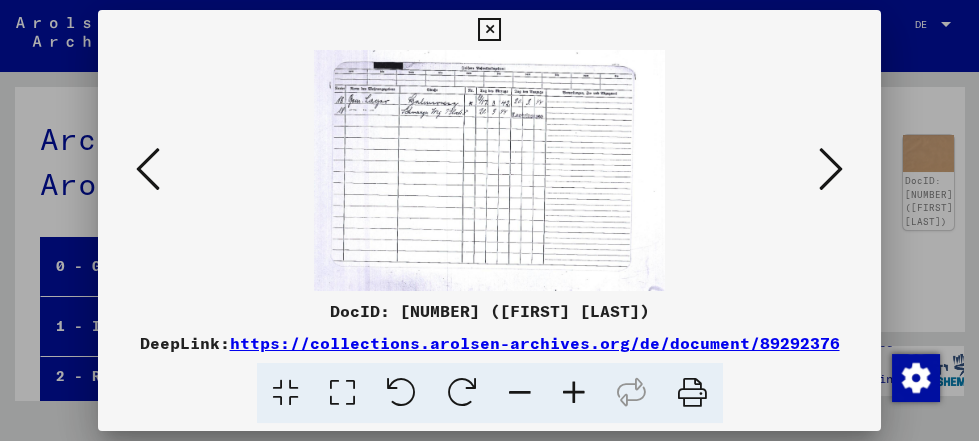 click at bounding box center [148, 169] 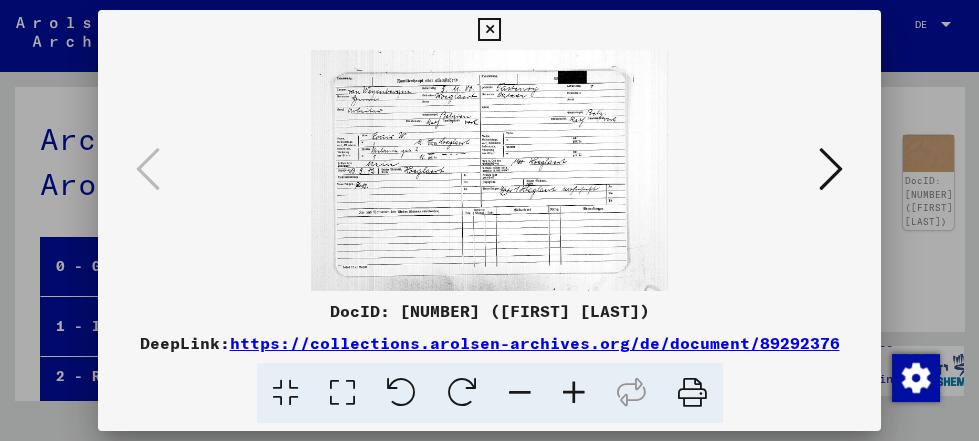 click at bounding box center [489, 30] 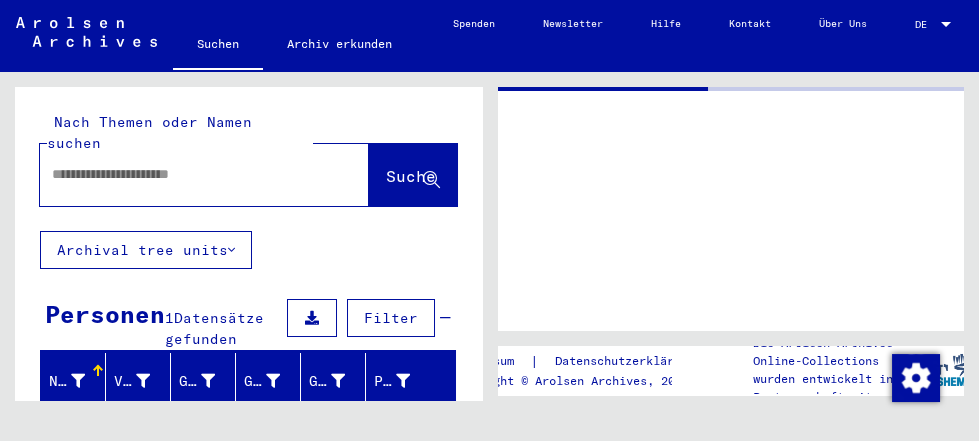 type on "********" 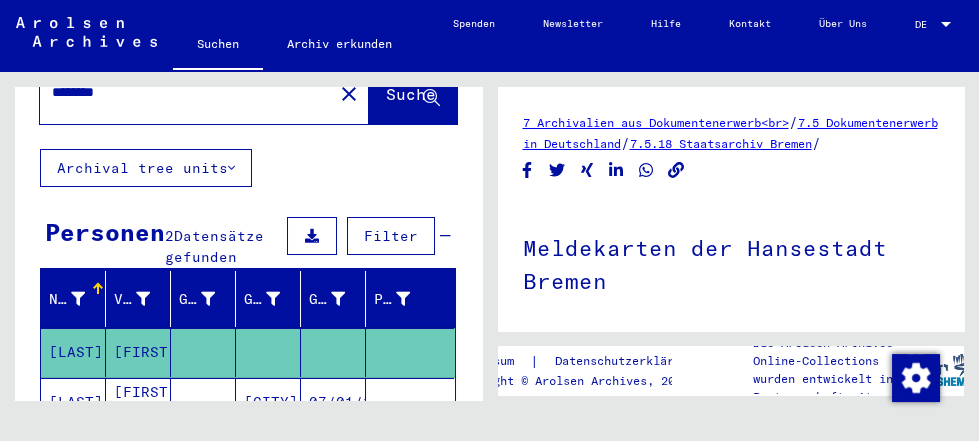 scroll, scrollTop: 297, scrollLeft: 0, axis: vertical 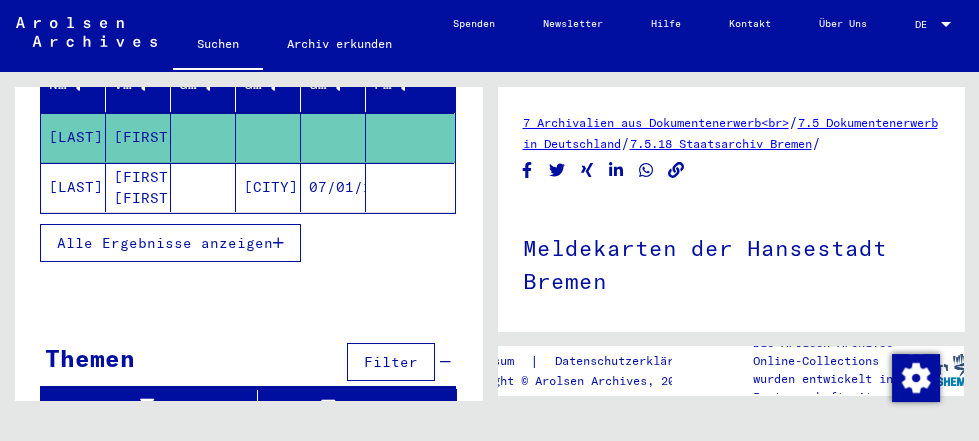 click on "[FIRST] [FIRST]" 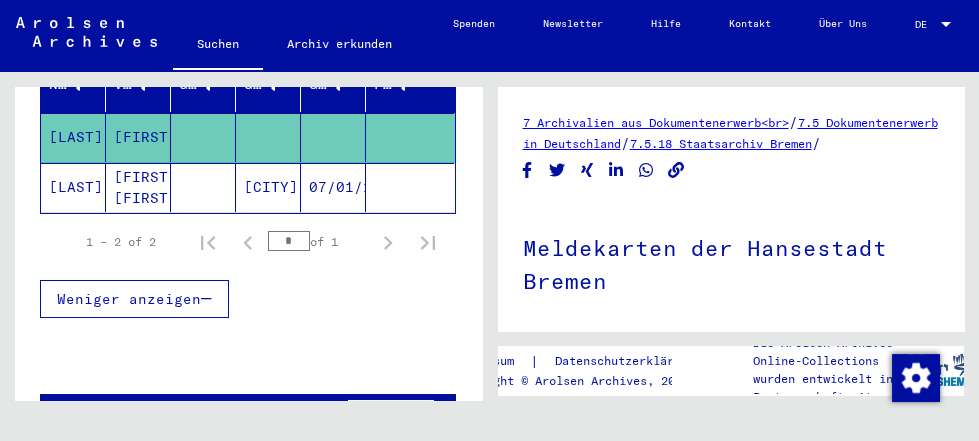 click on "[FIRST] [FIRST]" 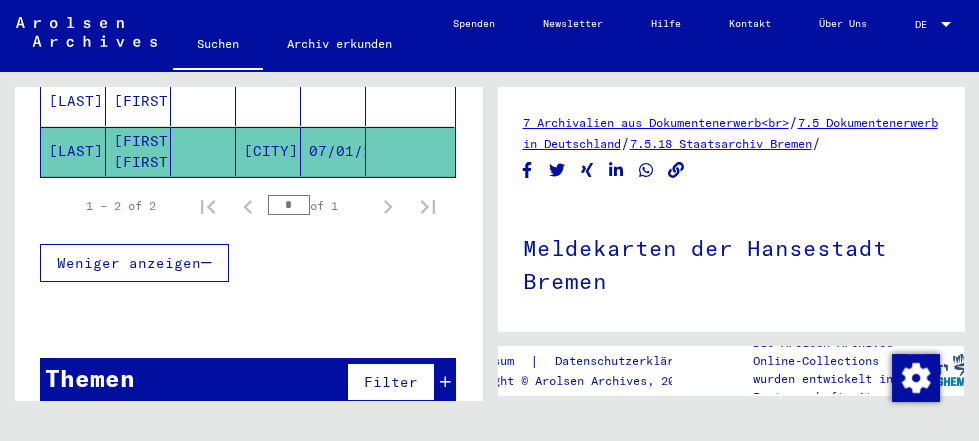 scroll, scrollTop: 337, scrollLeft: 0, axis: vertical 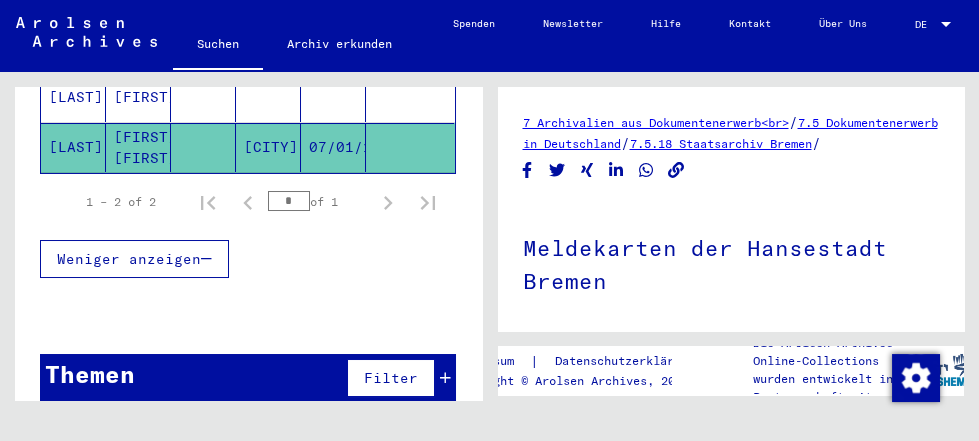 click on "[FIRST] [FIRST]" 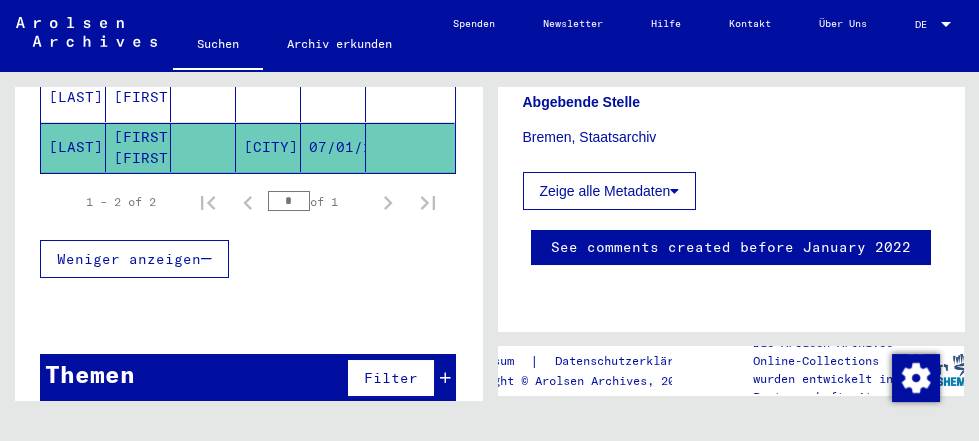 scroll, scrollTop: 322, scrollLeft: 0, axis: vertical 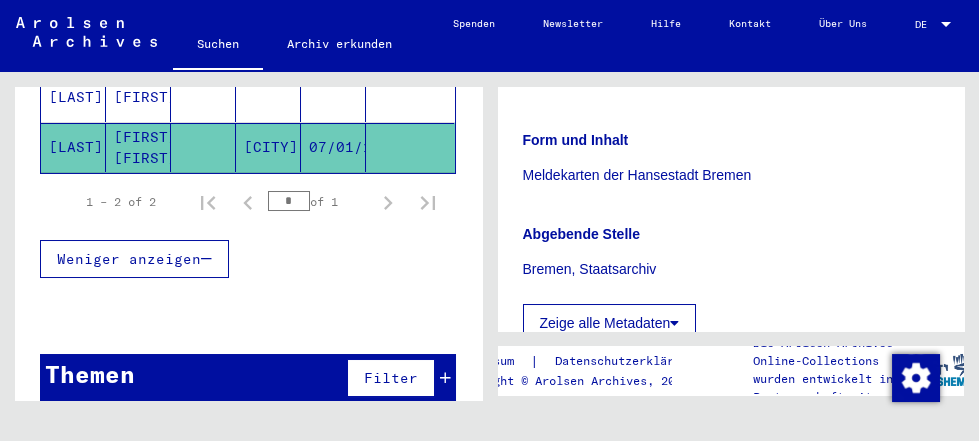 drag, startPoint x: 550, startPoint y: 95, endPoint x: 561, endPoint y: 103, distance: 13.601471 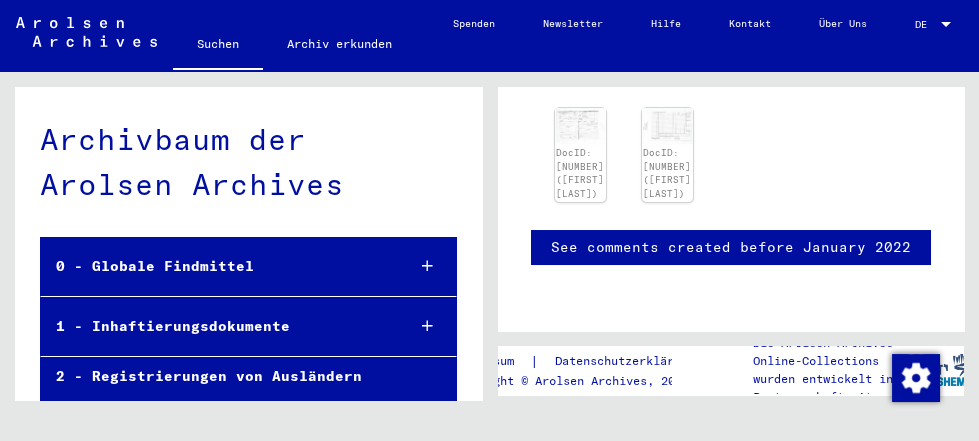 scroll, scrollTop: 645, scrollLeft: 0, axis: vertical 